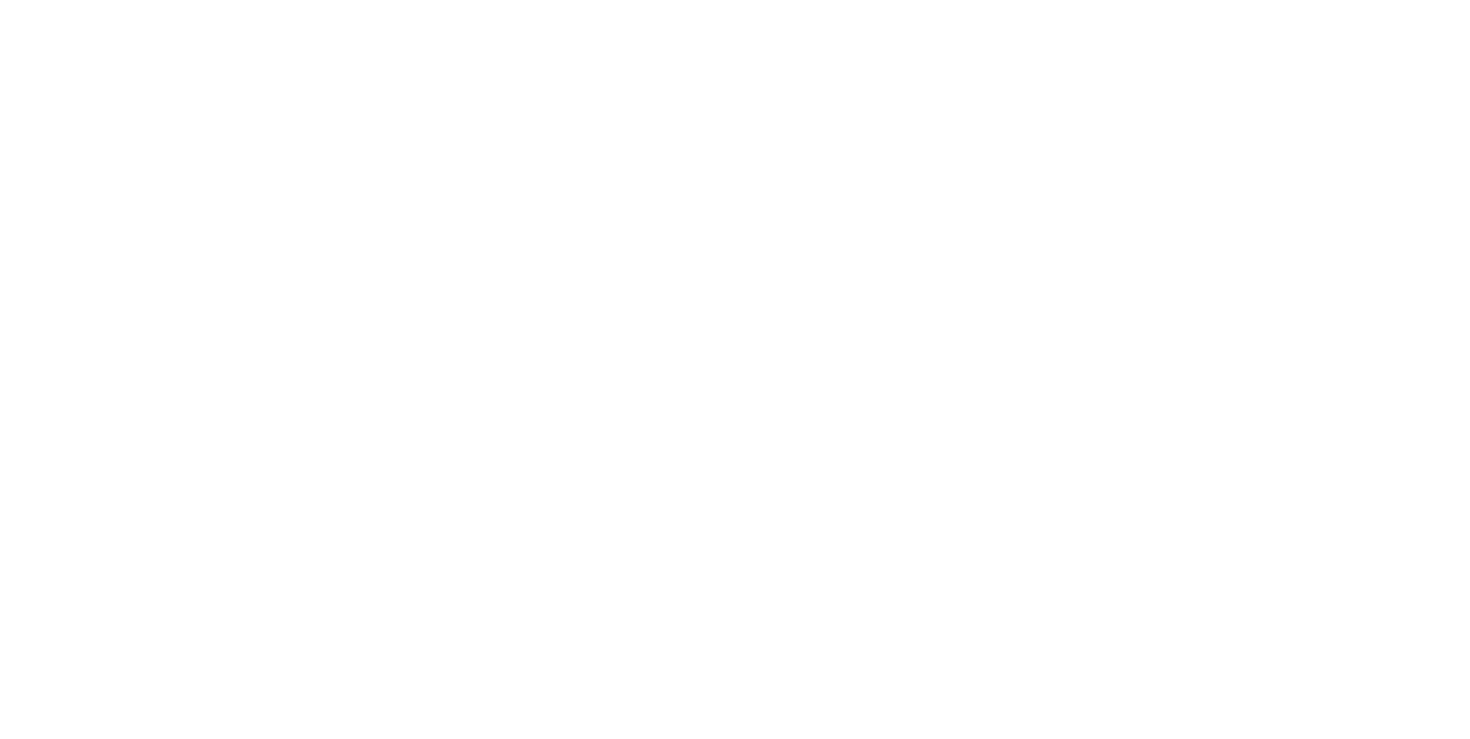 scroll, scrollTop: 0, scrollLeft: 0, axis: both 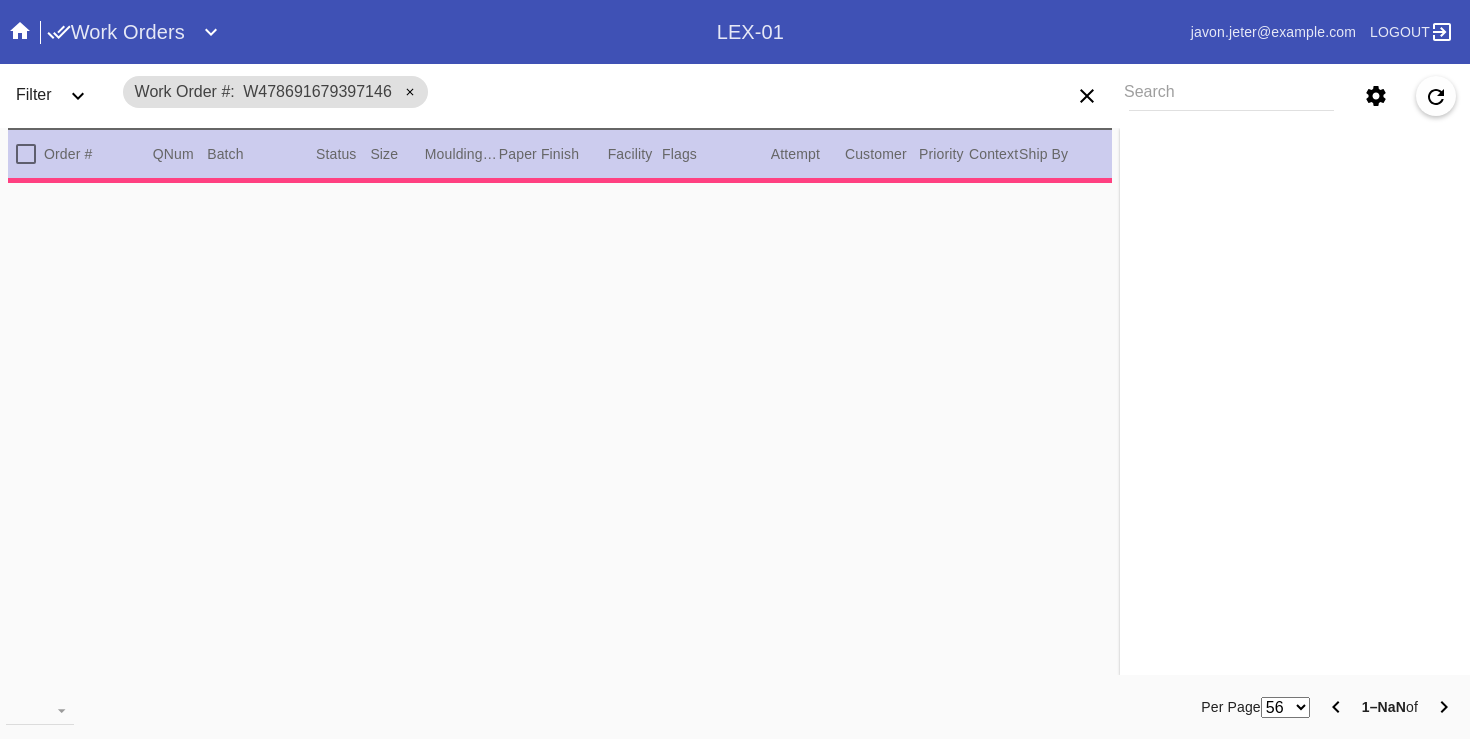 type on "2.0" 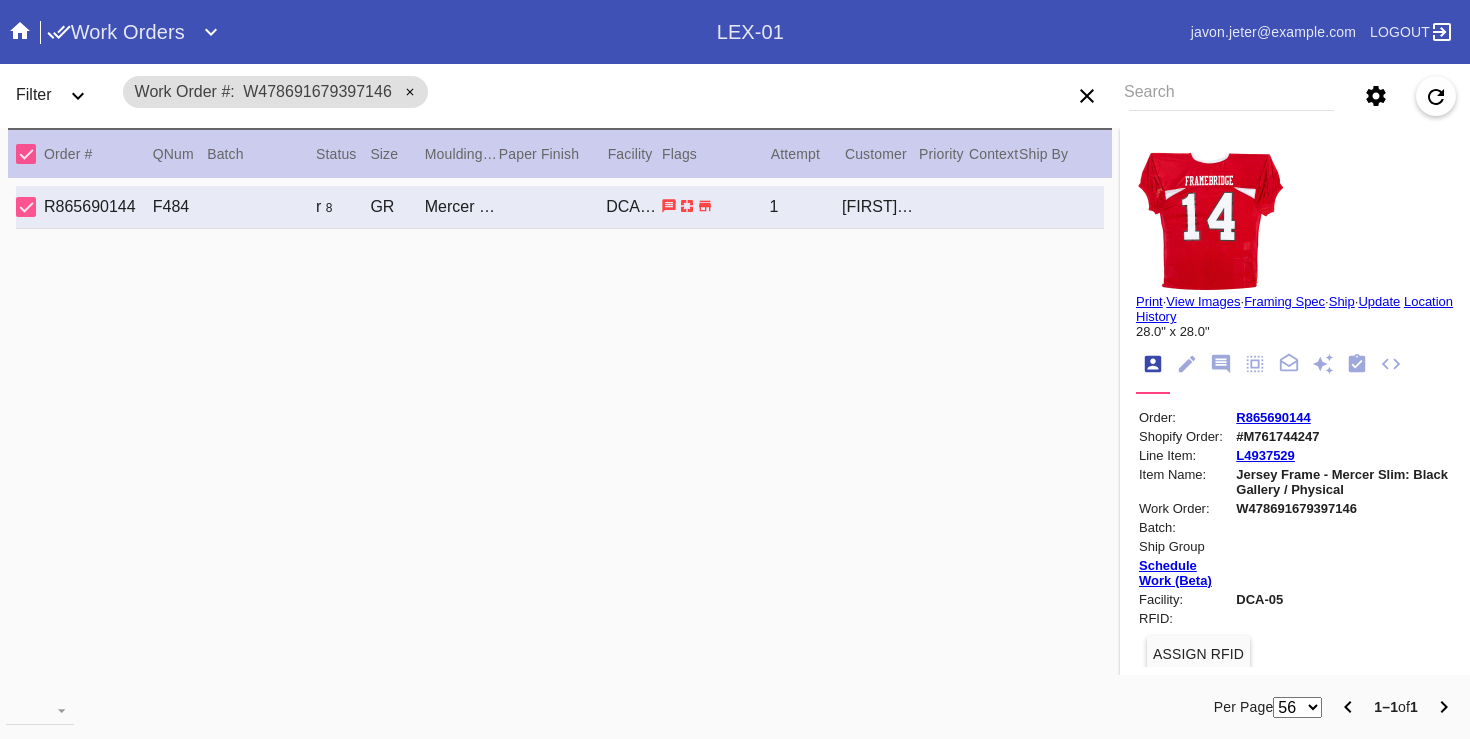 click on "Update" at bounding box center [1379, 301] 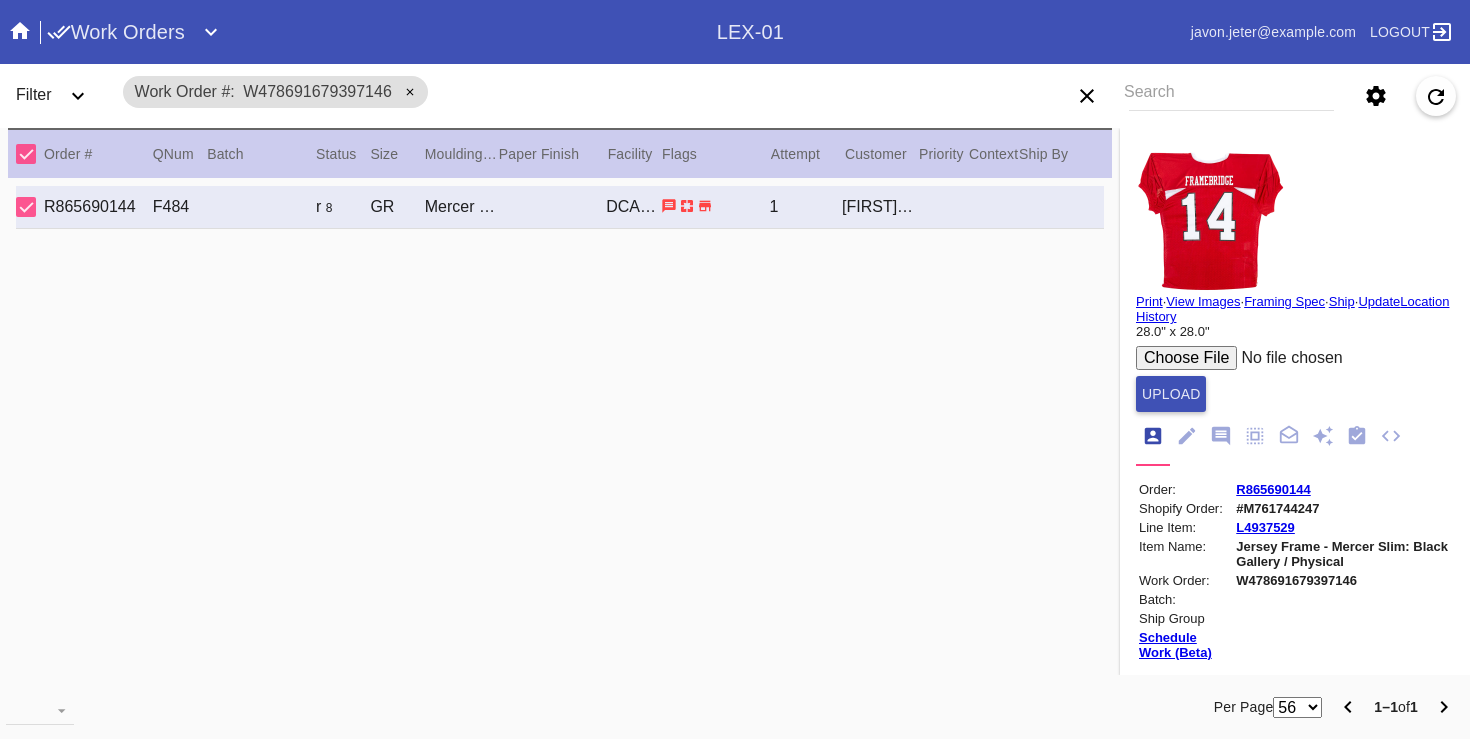 click at bounding box center [1287, 358] 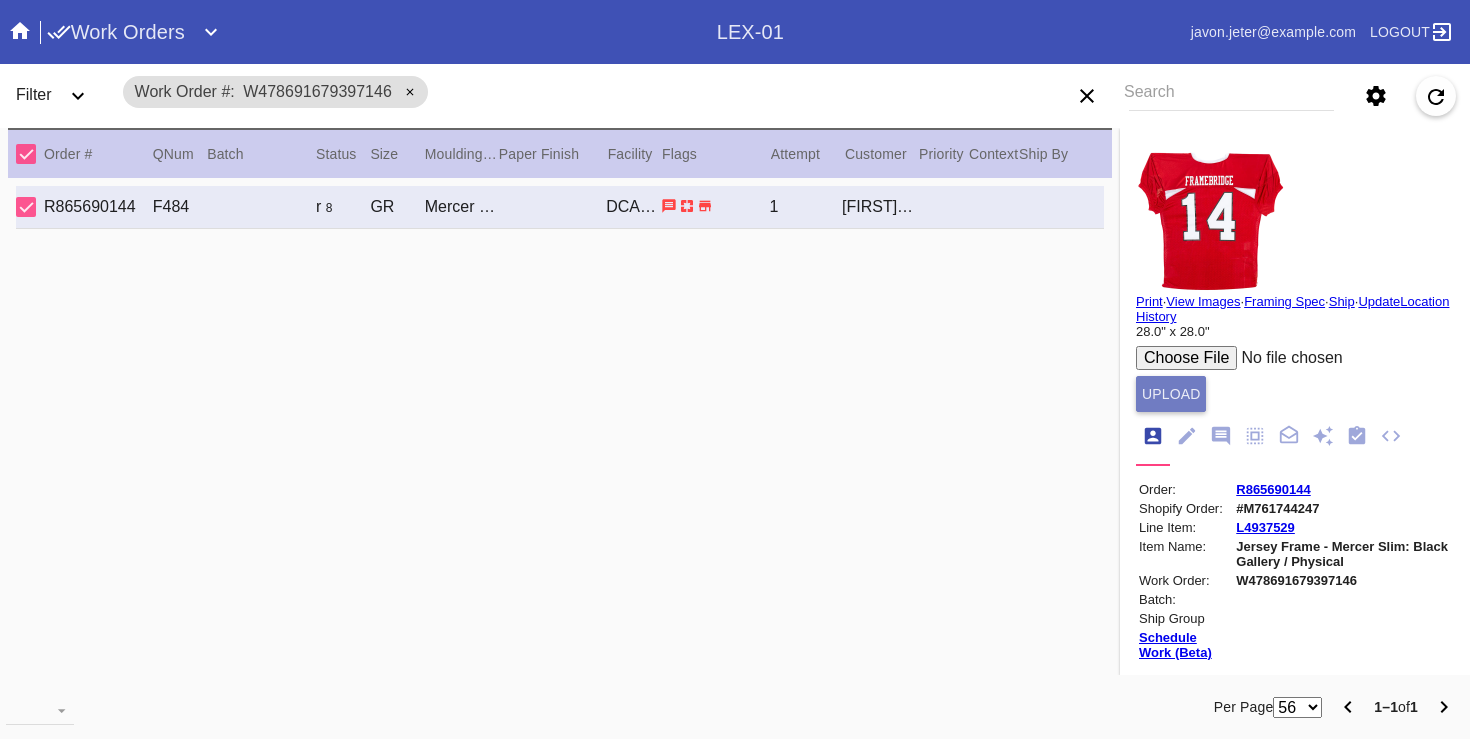 click on "Upload" at bounding box center [1171, 394] 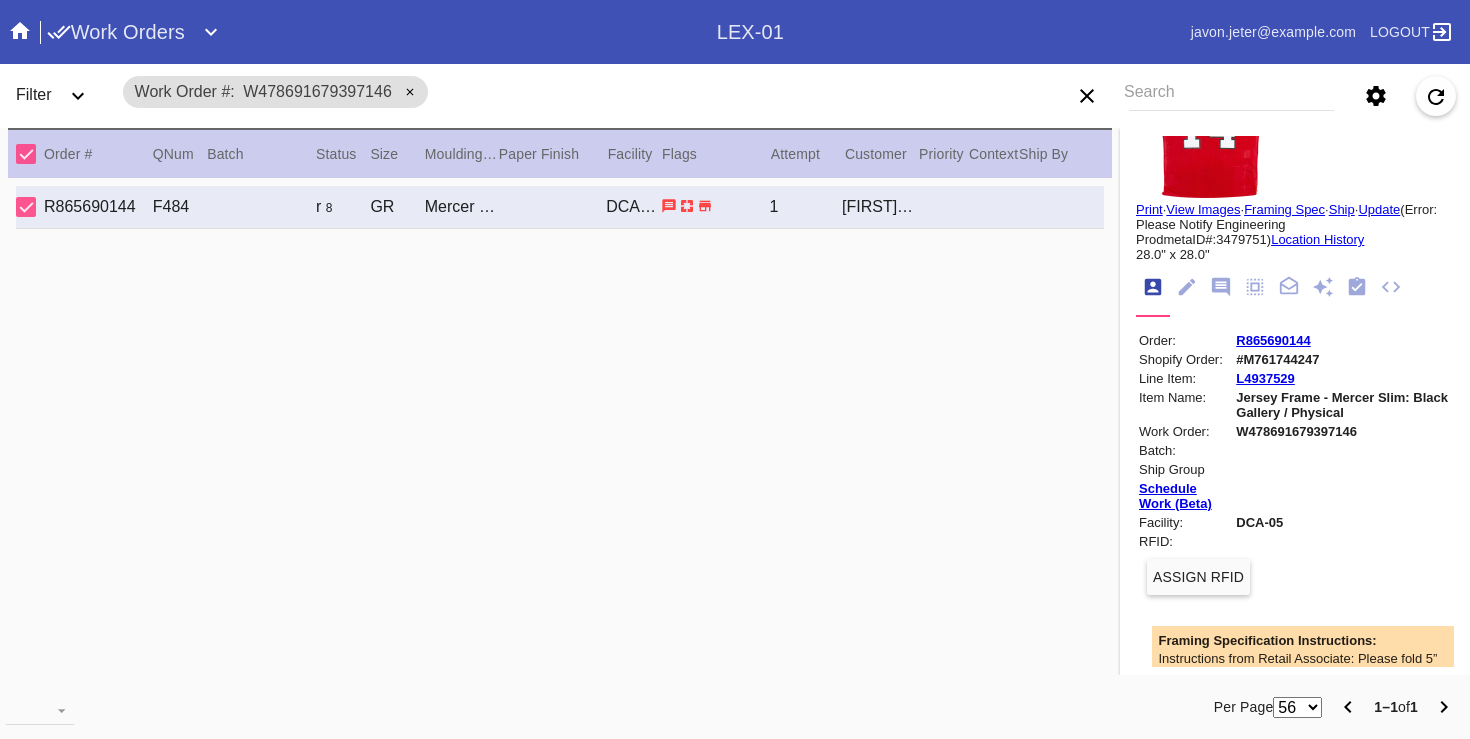 scroll, scrollTop: 0, scrollLeft: 0, axis: both 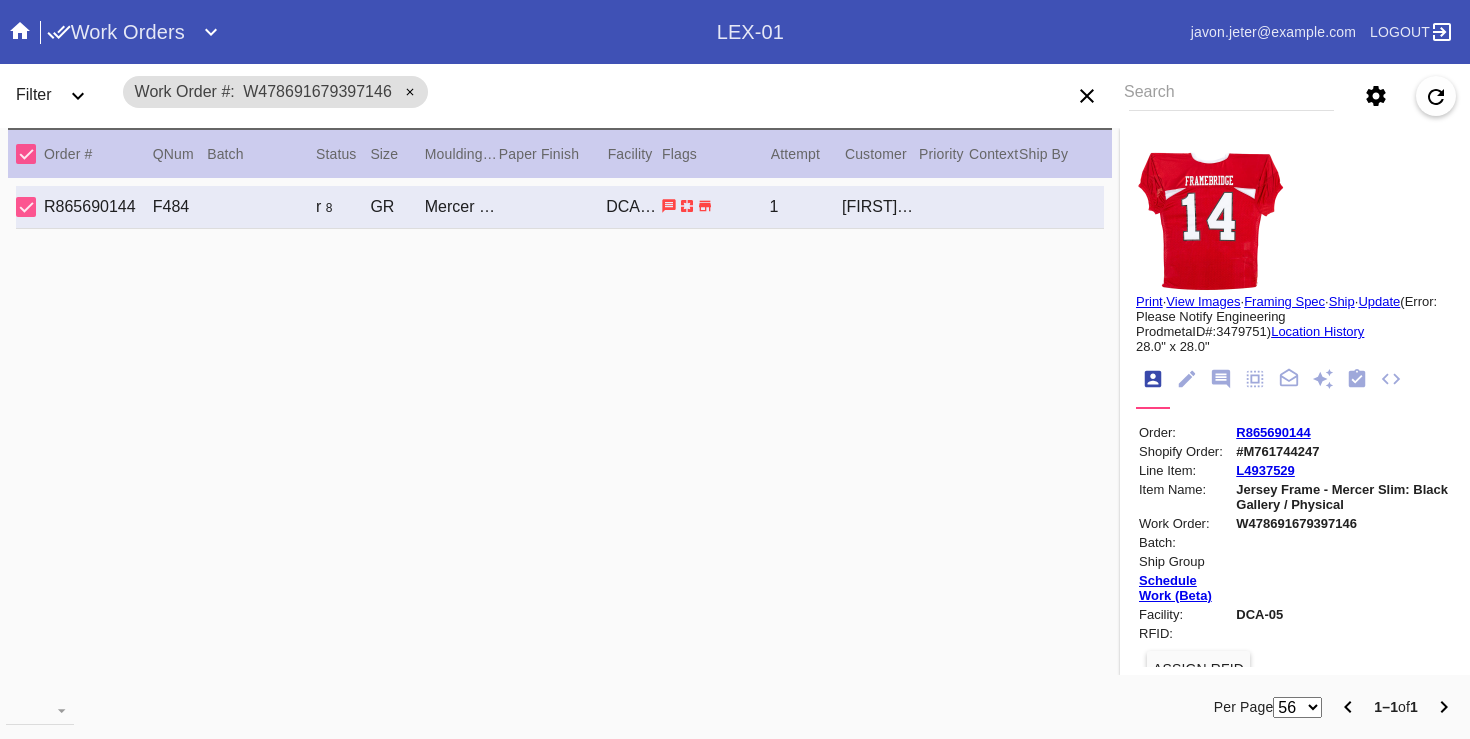click on "Update" at bounding box center (1379, 301) 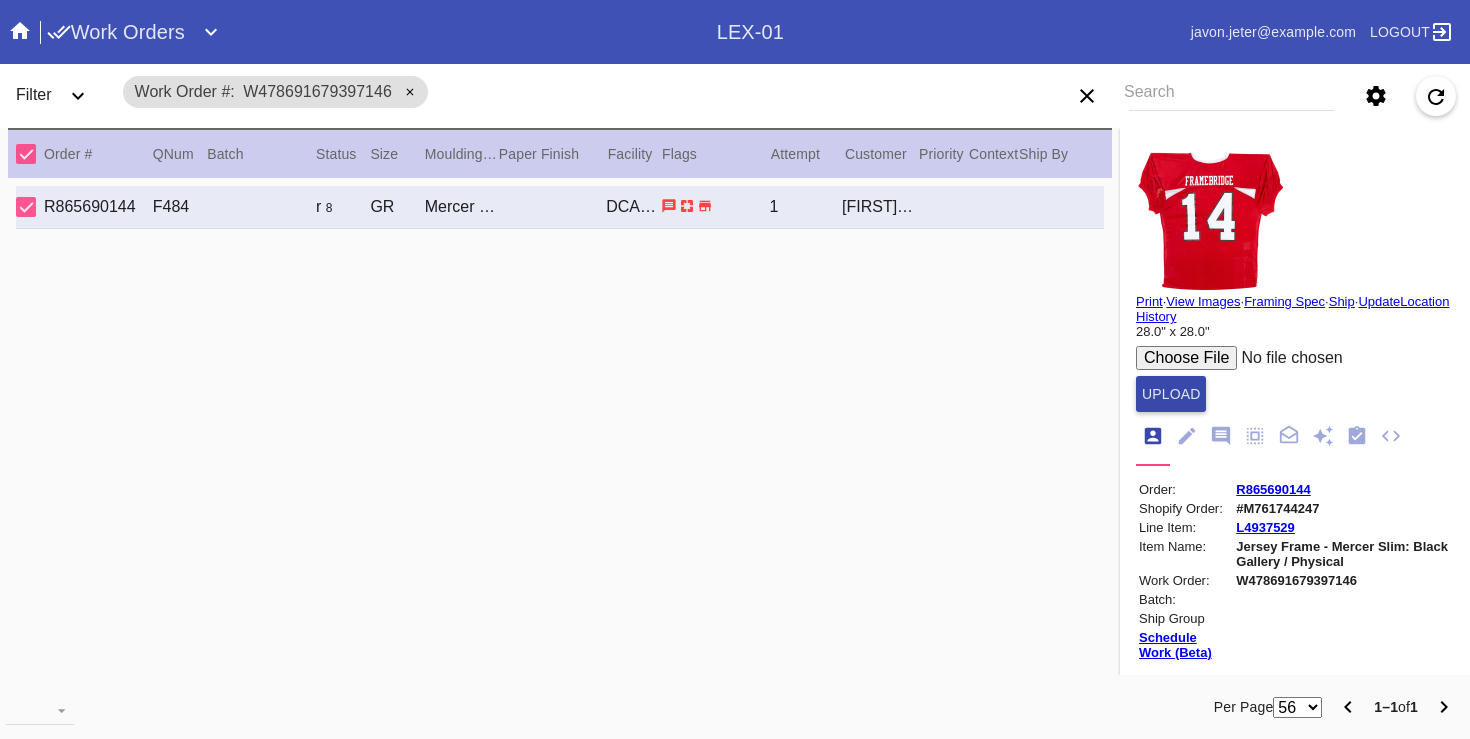 click on "Upload" at bounding box center [1171, 394] 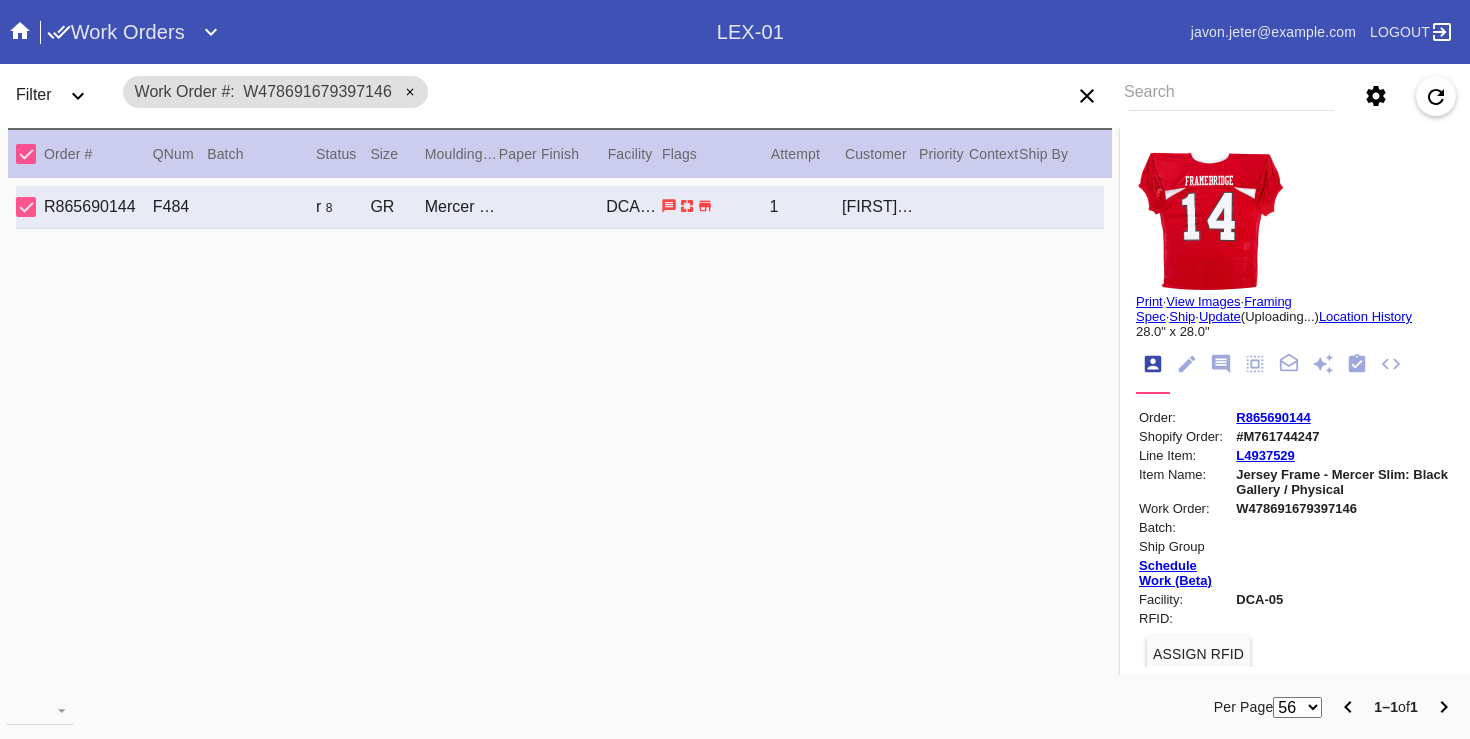 click on "Update" at bounding box center (1220, 316) 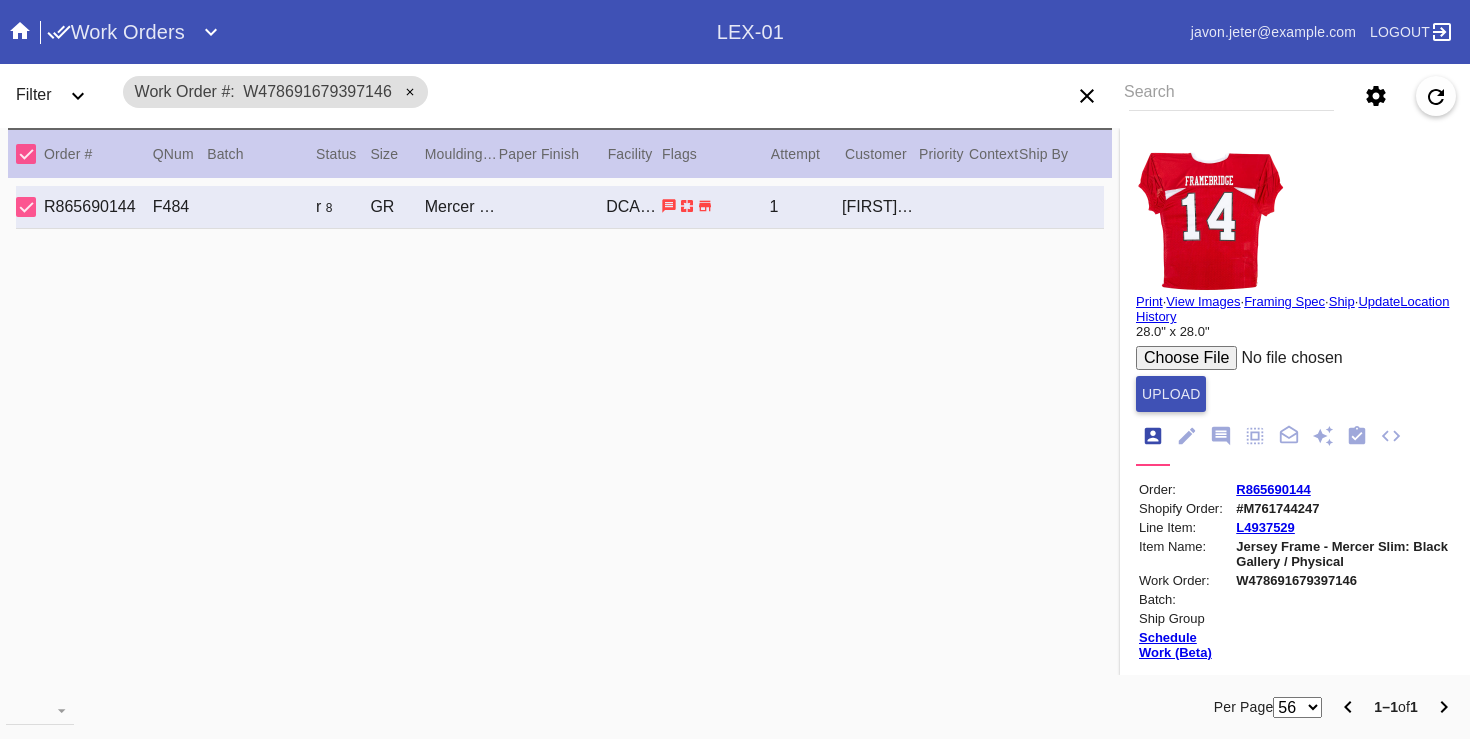click at bounding box center [1287, 358] 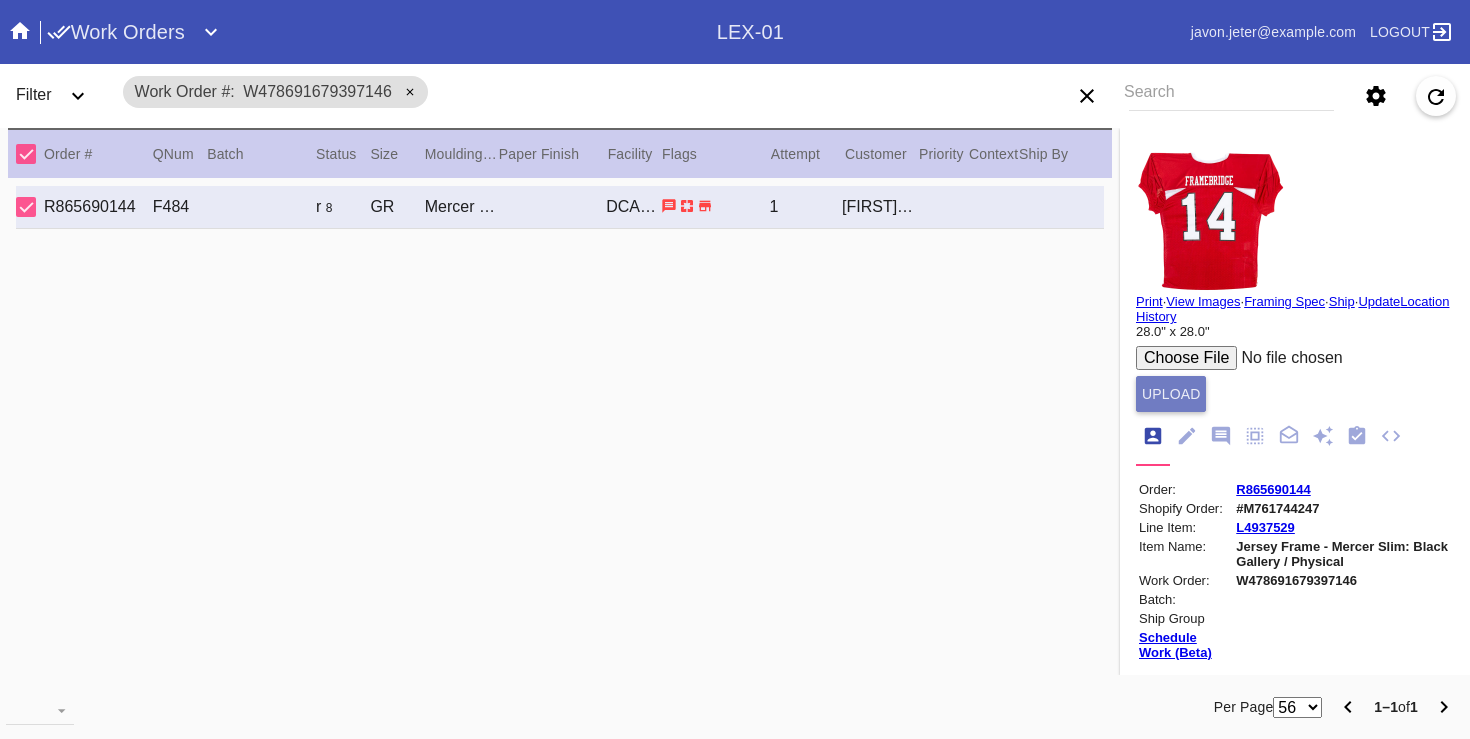 click on "Upload" at bounding box center [1171, 394] 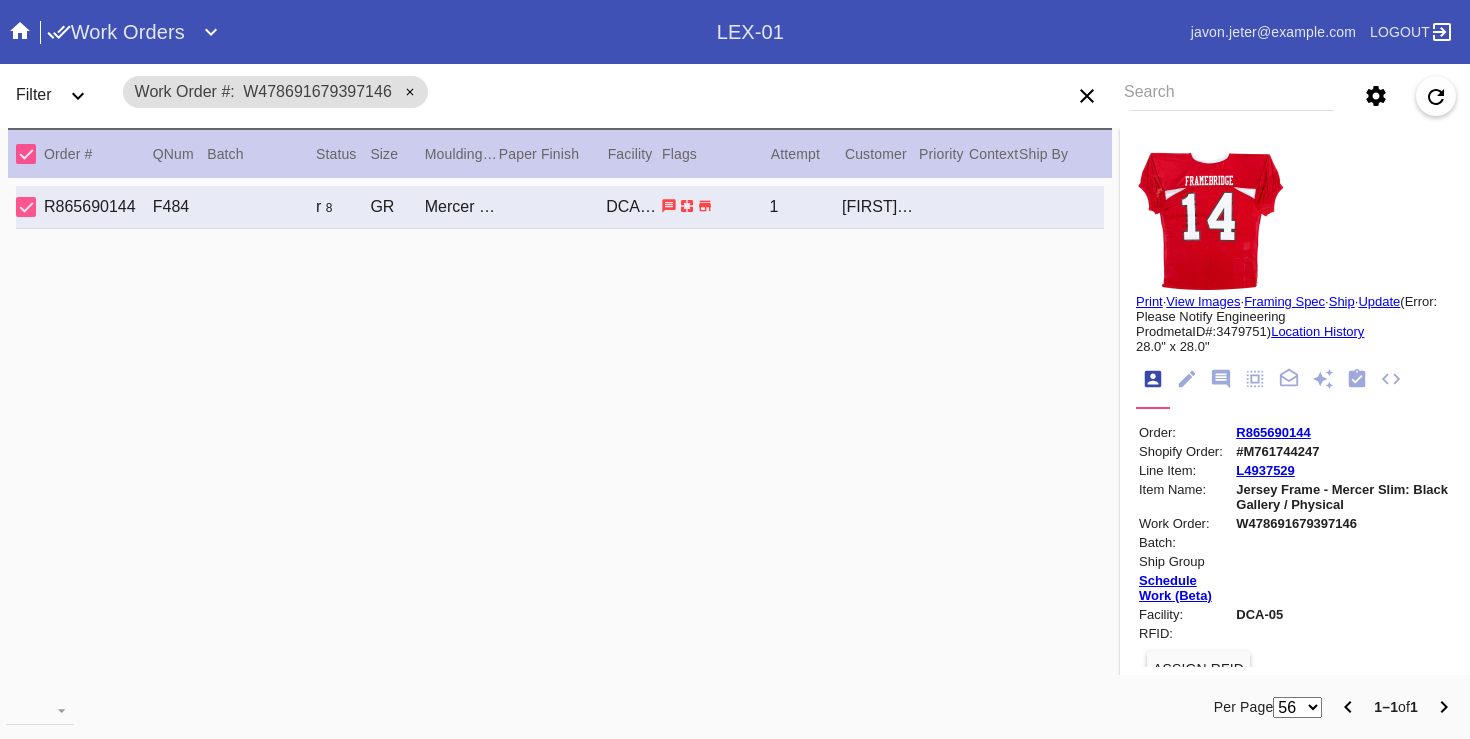 click on "Update" at bounding box center [1379, 301] 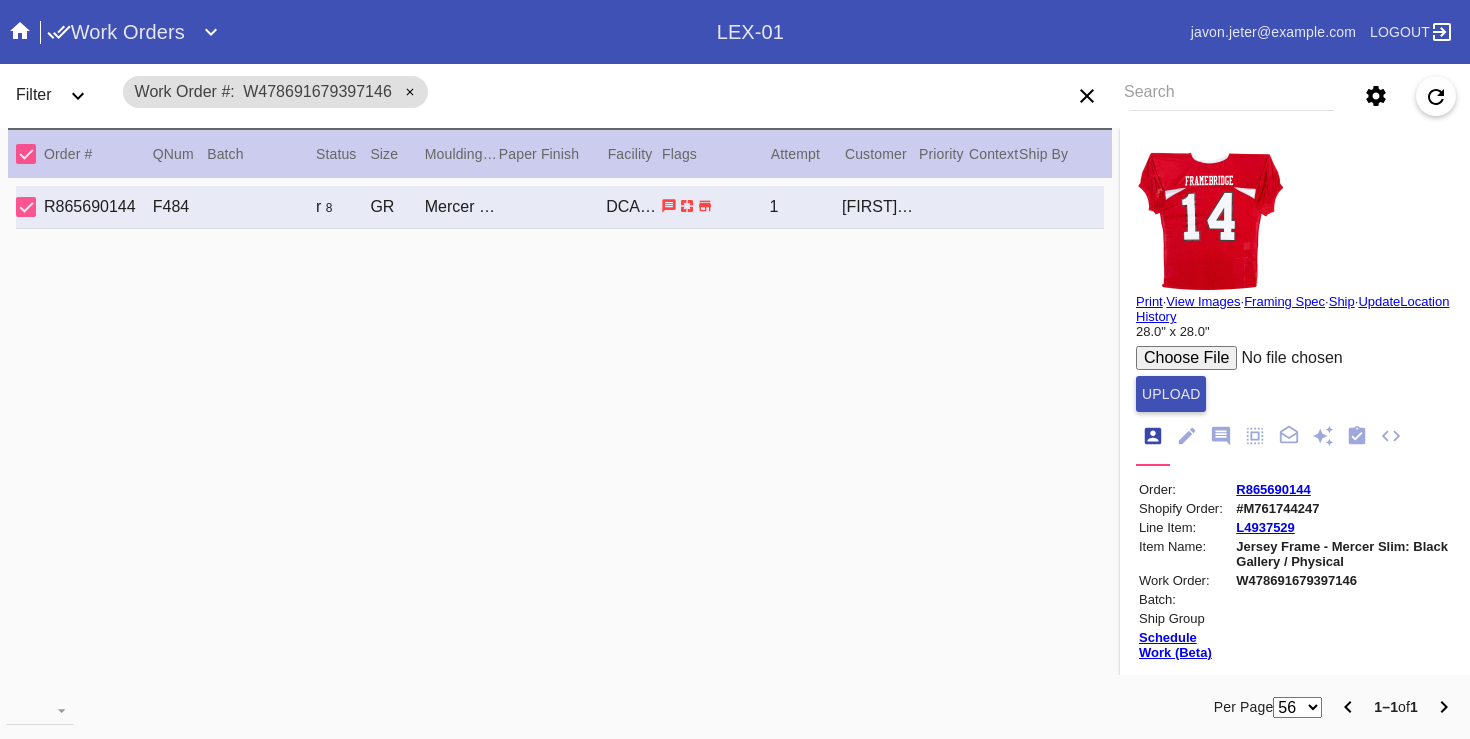 click at bounding box center [1287, 358] 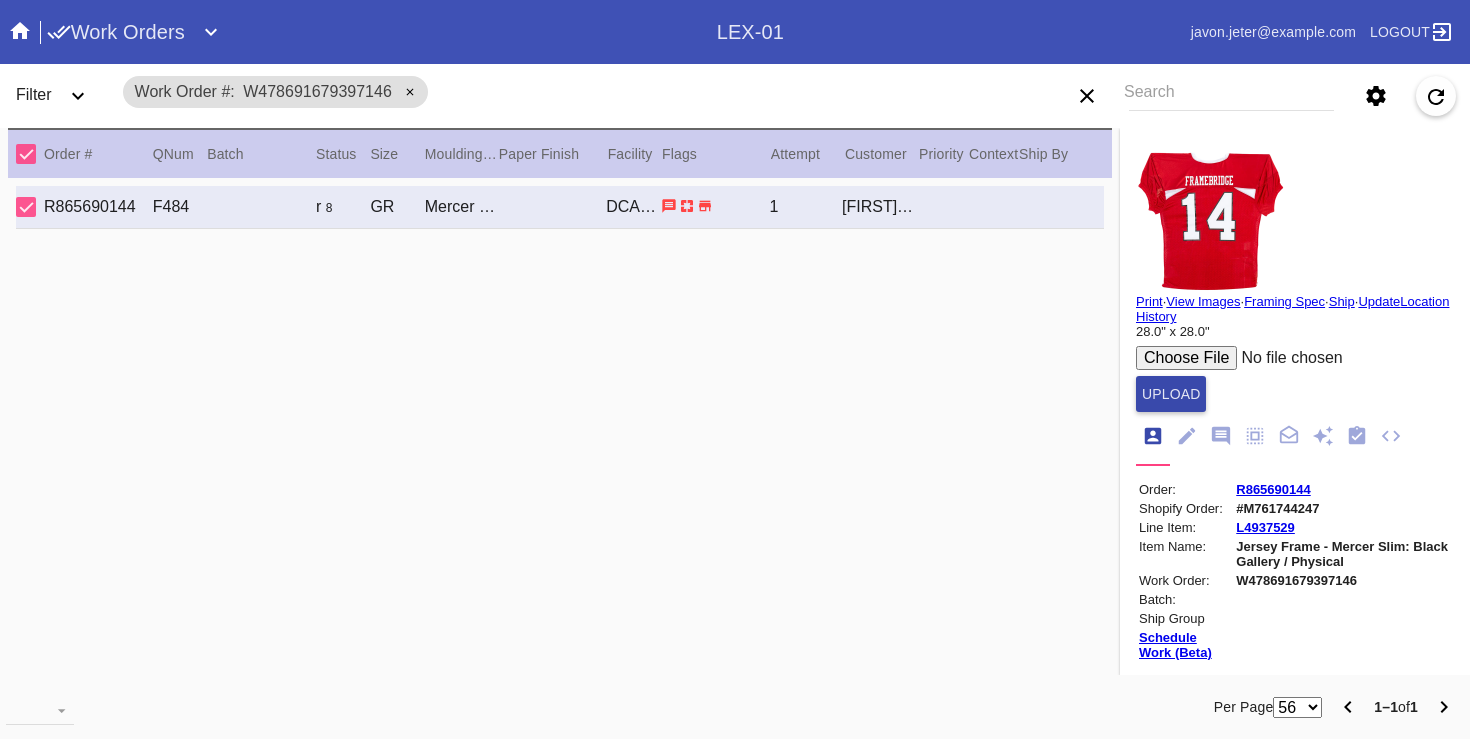 click on "Upload" at bounding box center [1171, 394] 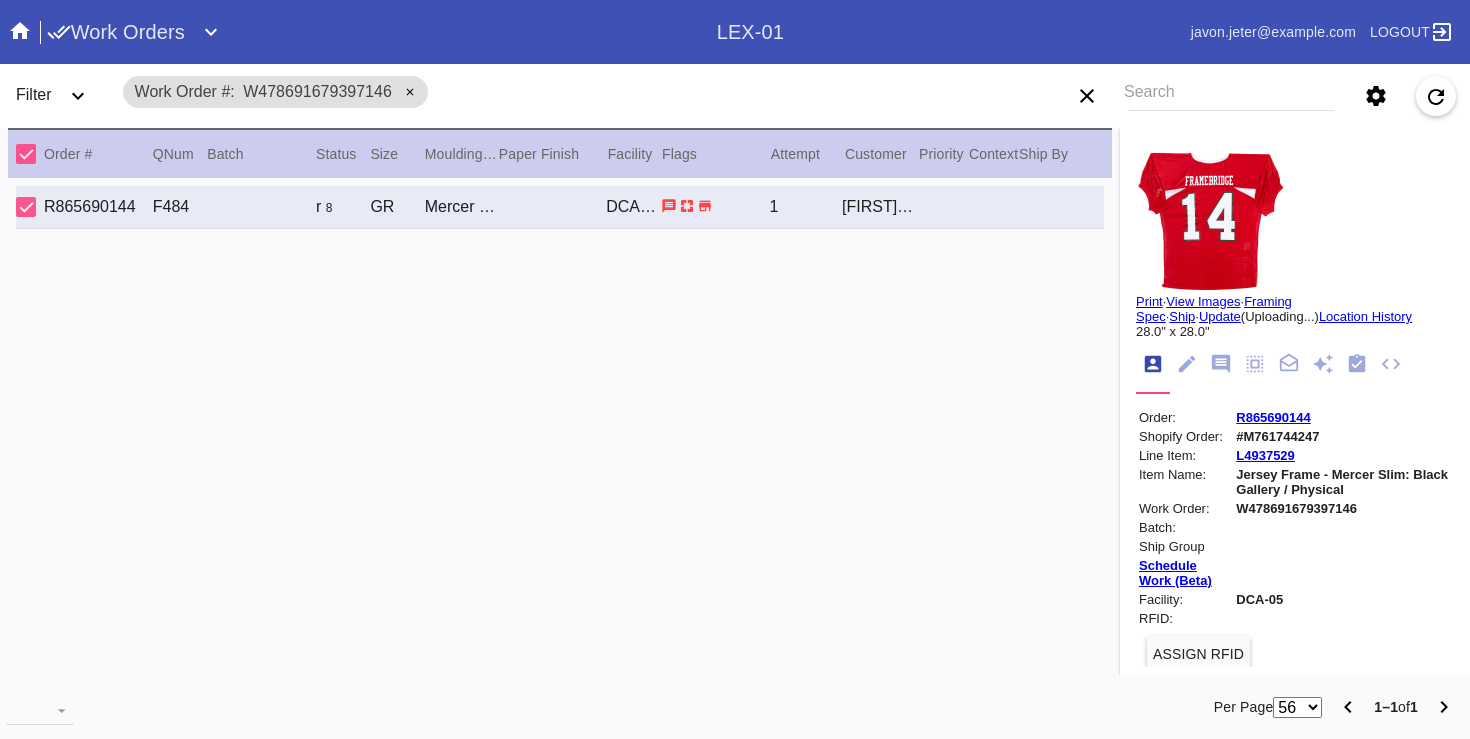 click at bounding box center [1295, 219] 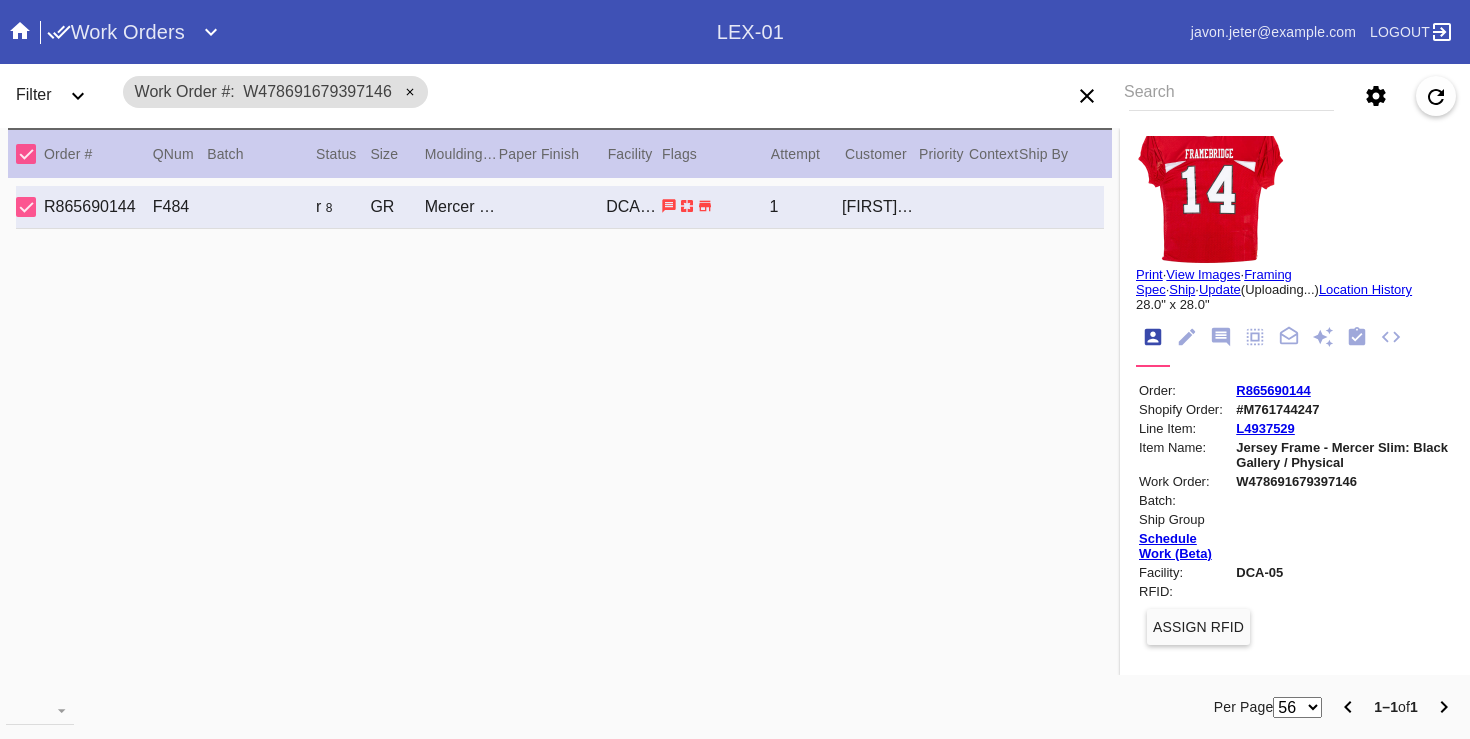 scroll, scrollTop: 28, scrollLeft: 0, axis: vertical 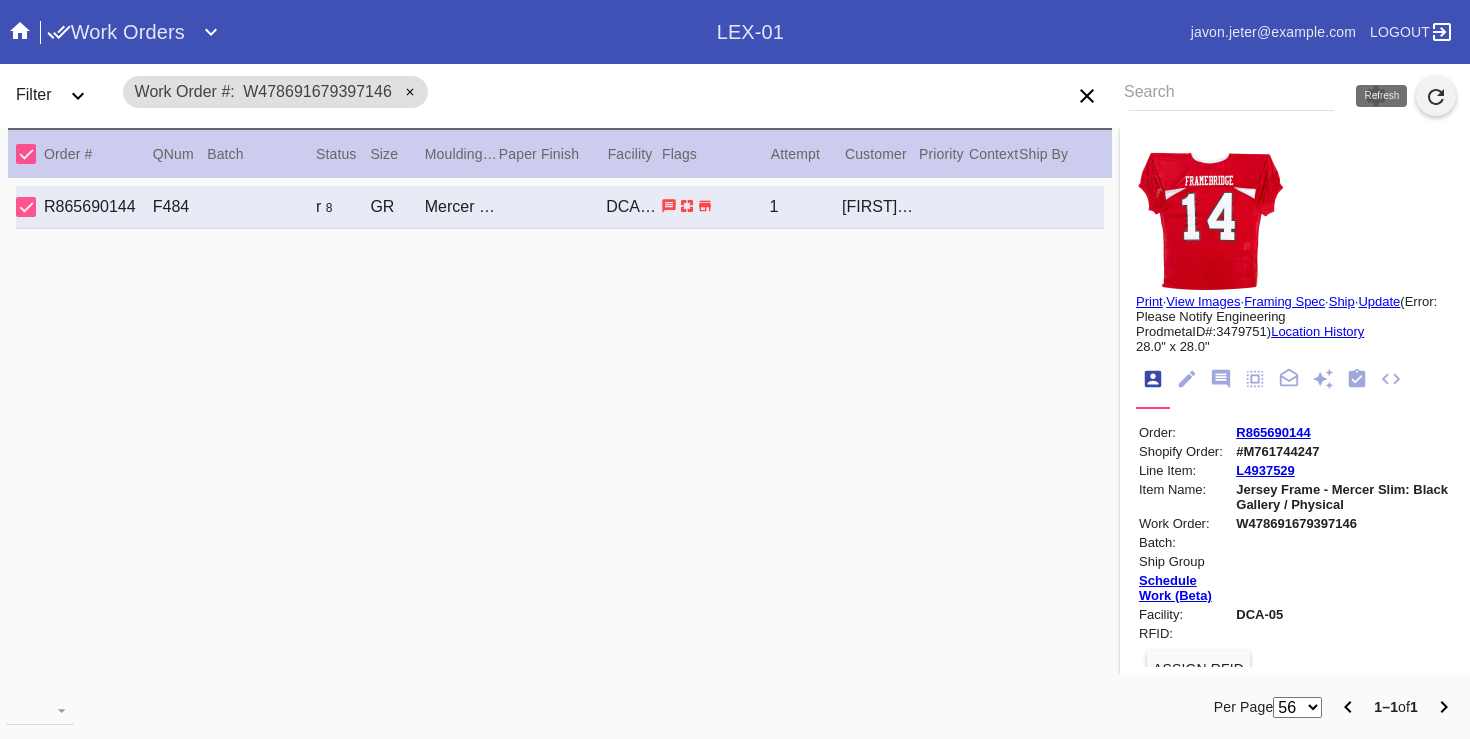 click 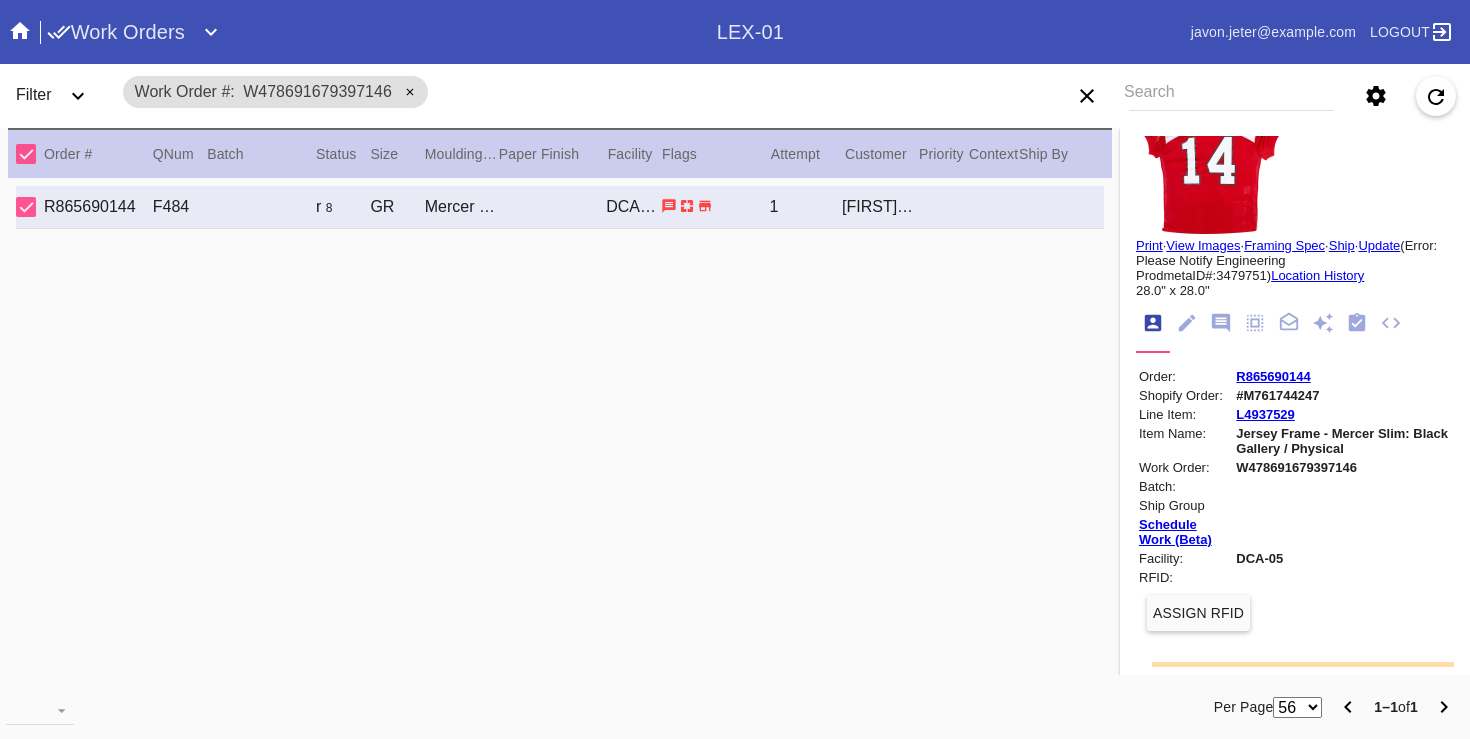 scroll, scrollTop: 0, scrollLeft: 0, axis: both 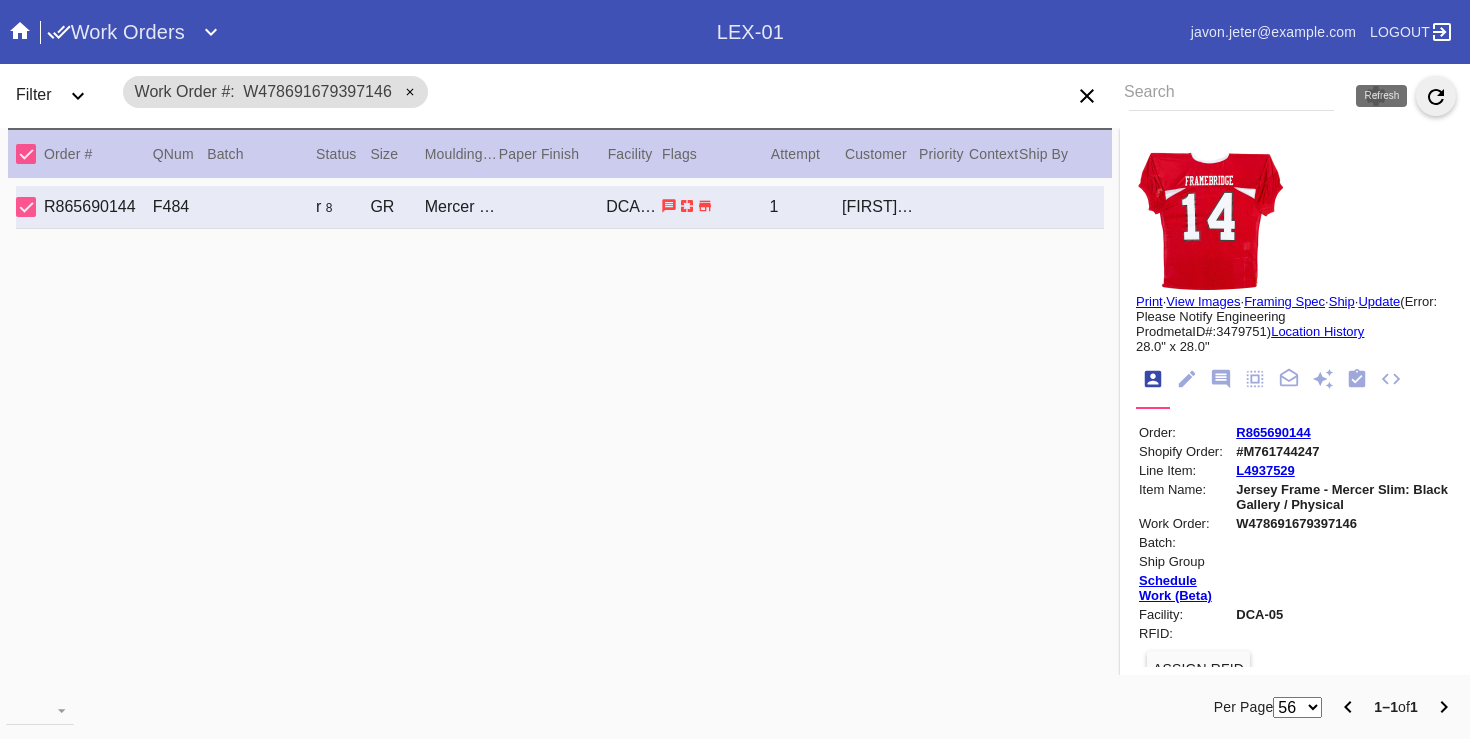click at bounding box center (1436, 96) 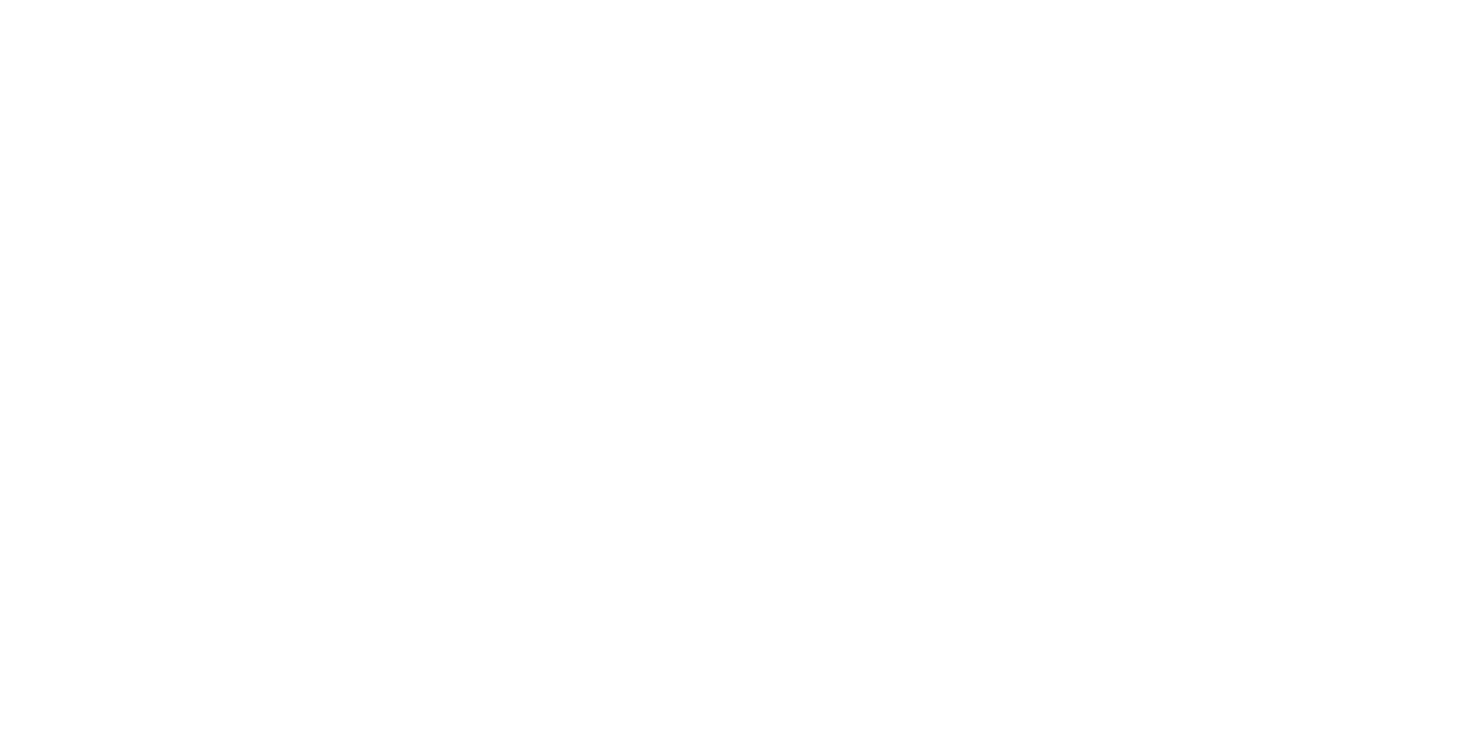 scroll, scrollTop: 0, scrollLeft: 0, axis: both 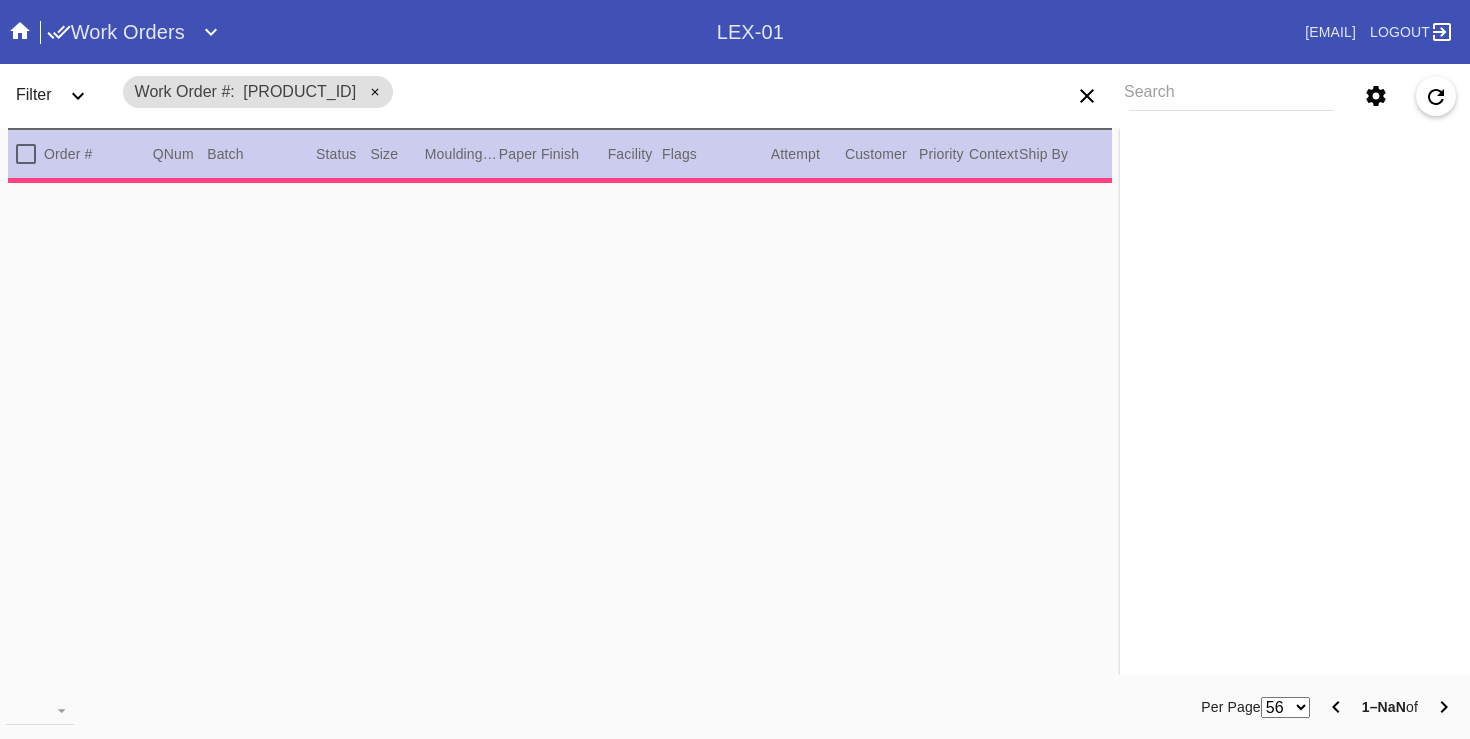 type on "2.0" 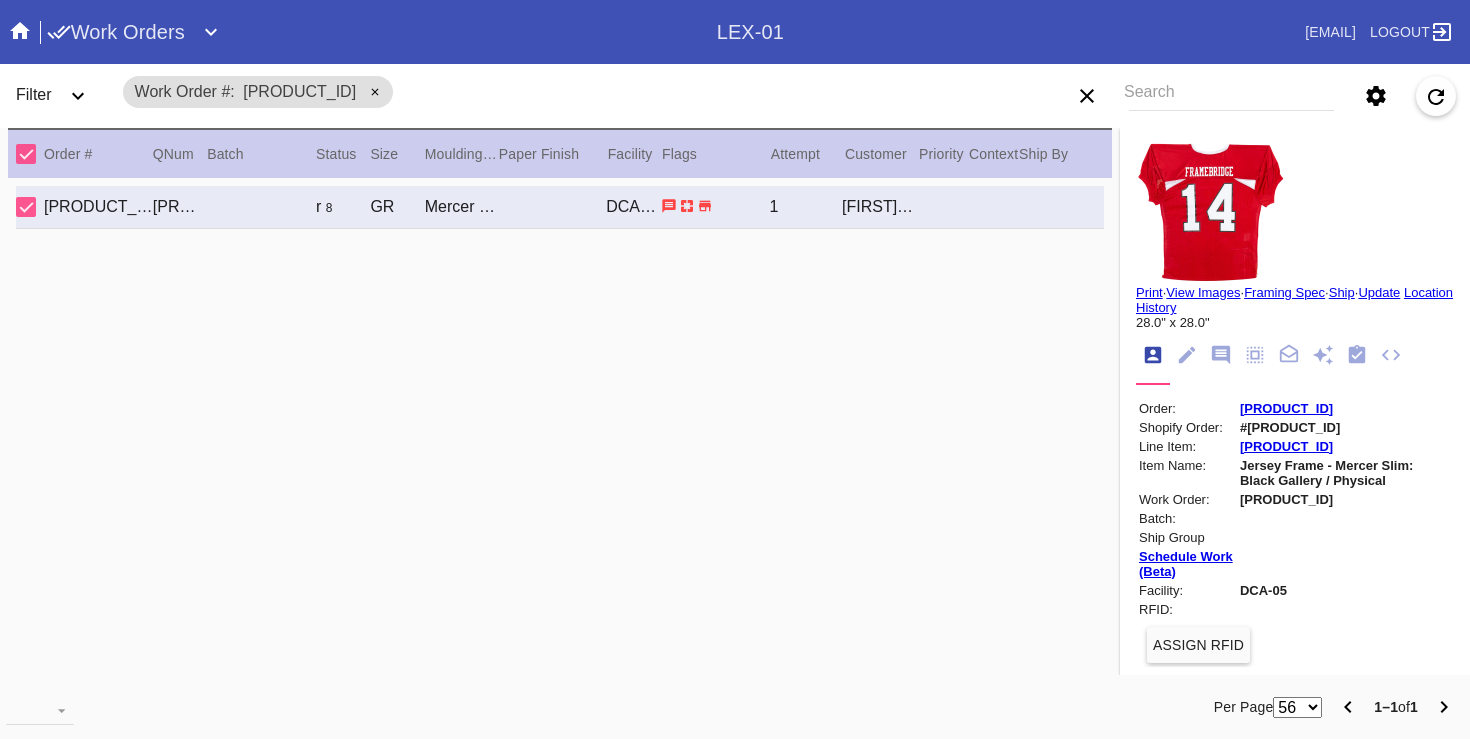 scroll, scrollTop: 4, scrollLeft: 0, axis: vertical 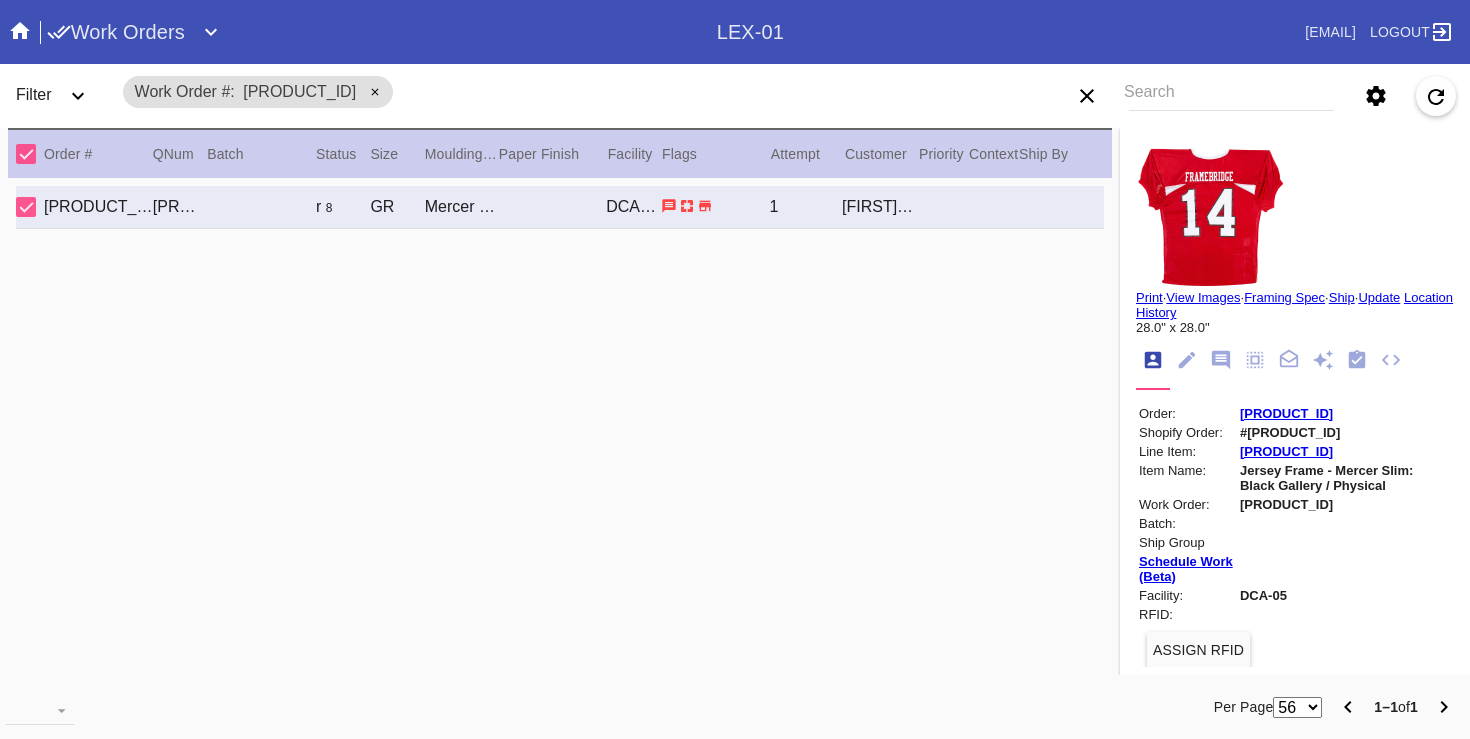 click on "Update" at bounding box center (1379, 297) 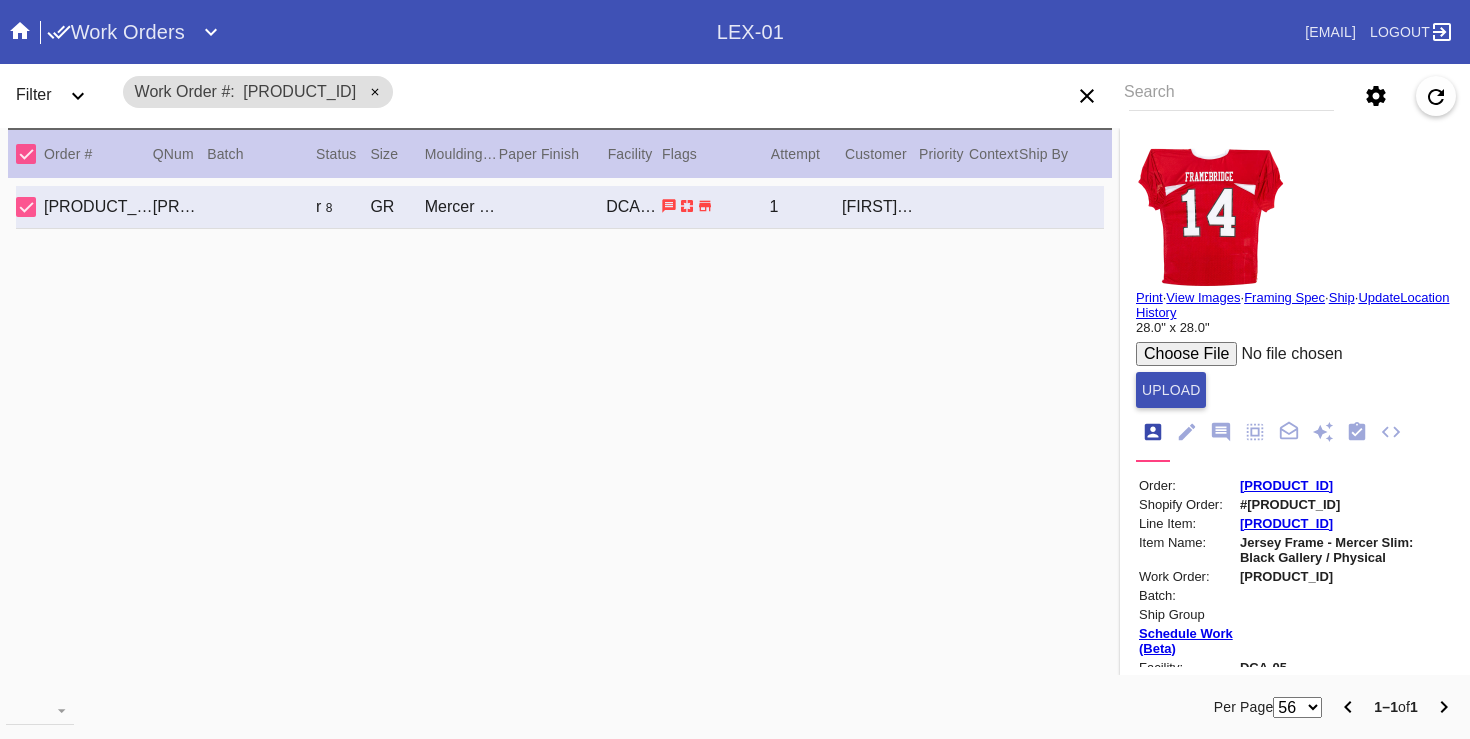 click at bounding box center (1287, 354) 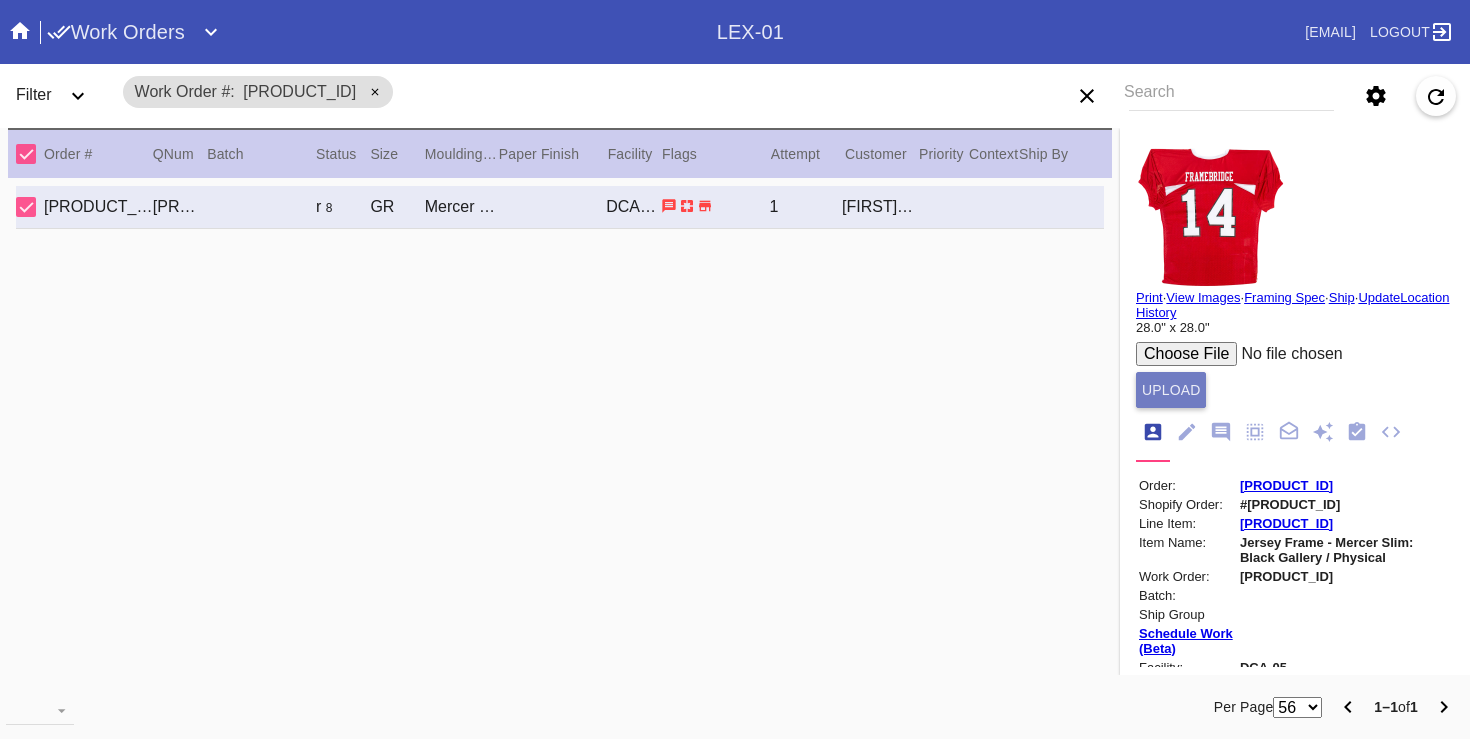 click on "Upload" at bounding box center [1171, 390] 